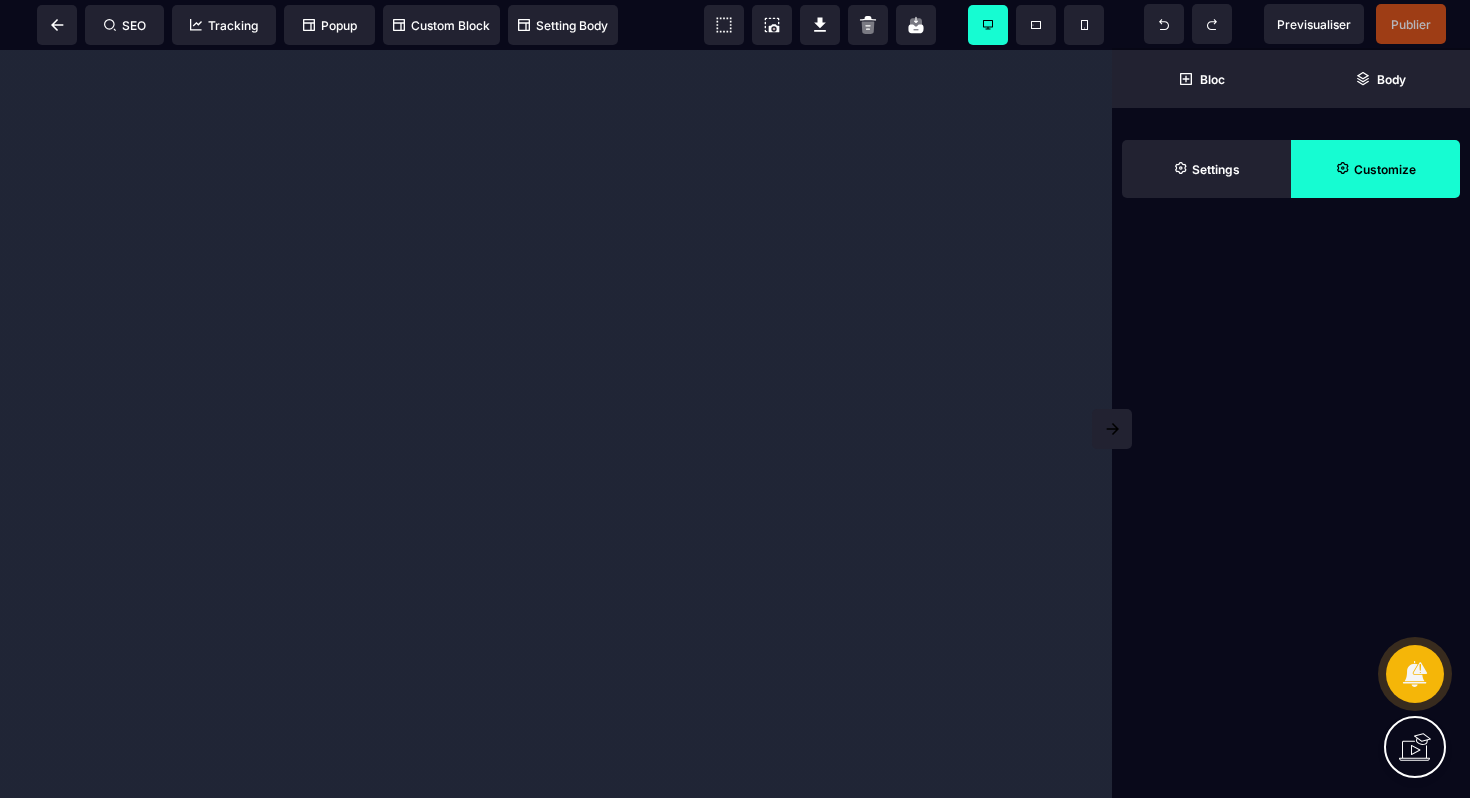 scroll, scrollTop: 0, scrollLeft: 0, axis: both 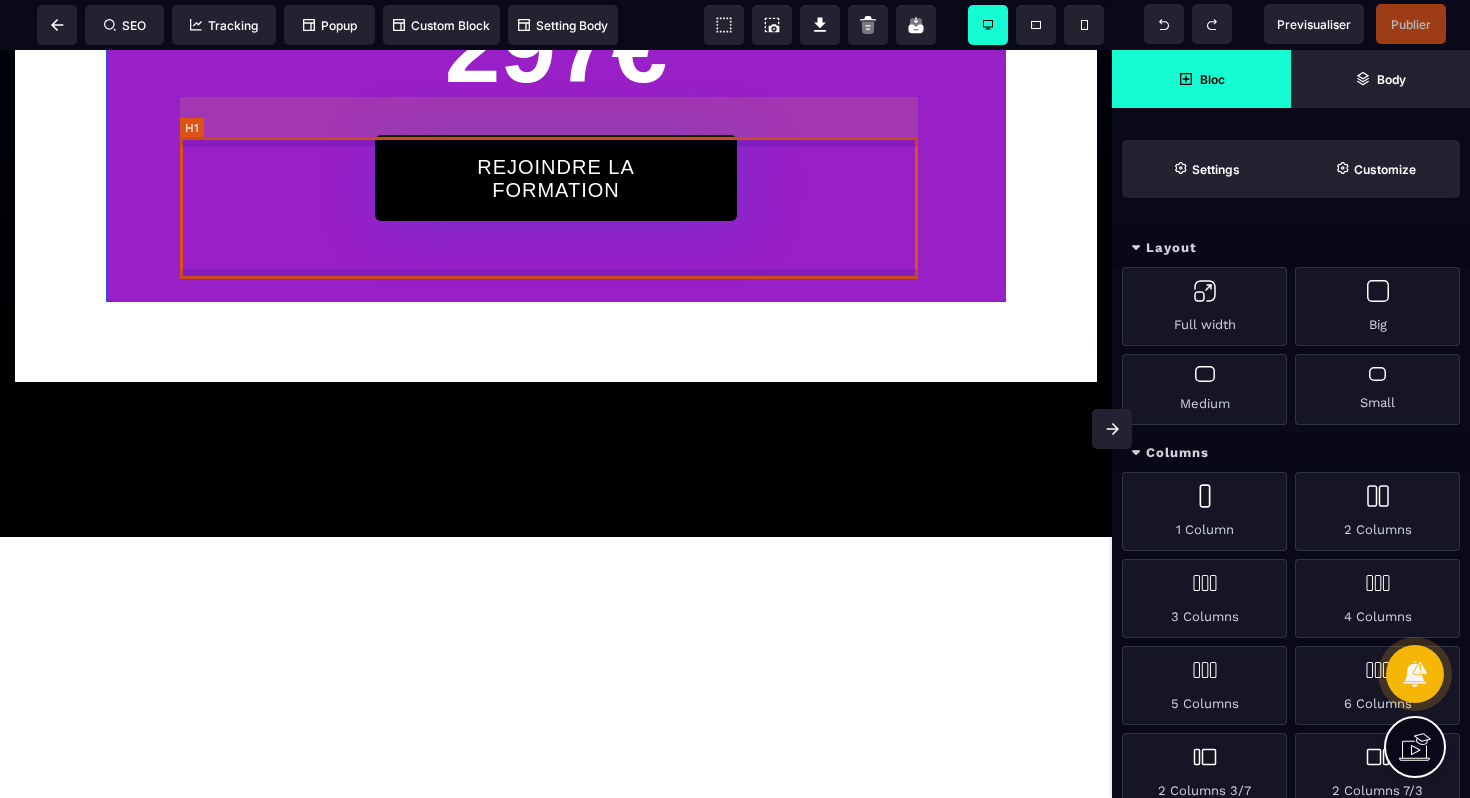 click on "297€" at bounding box center (556, 47) 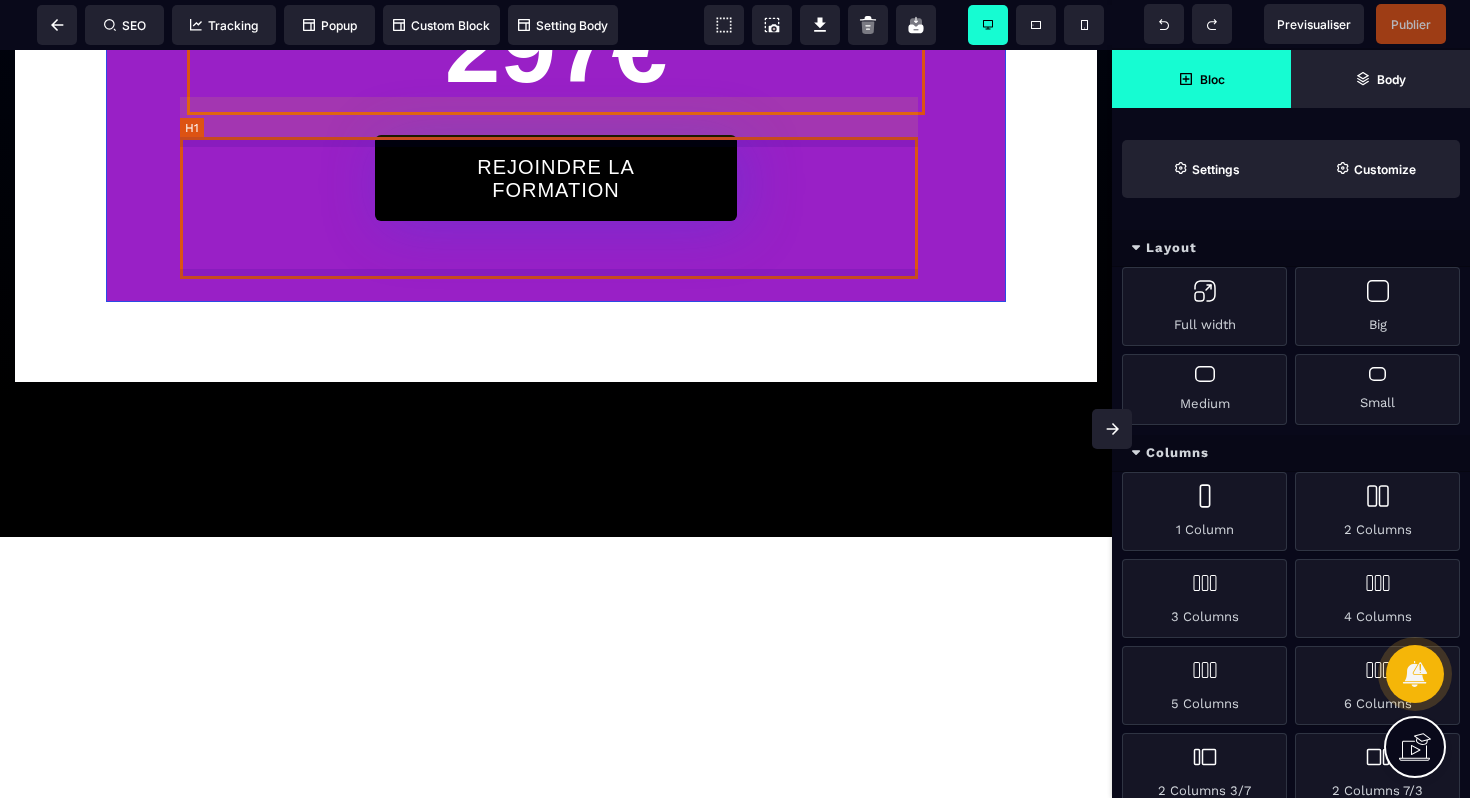 select on "***" 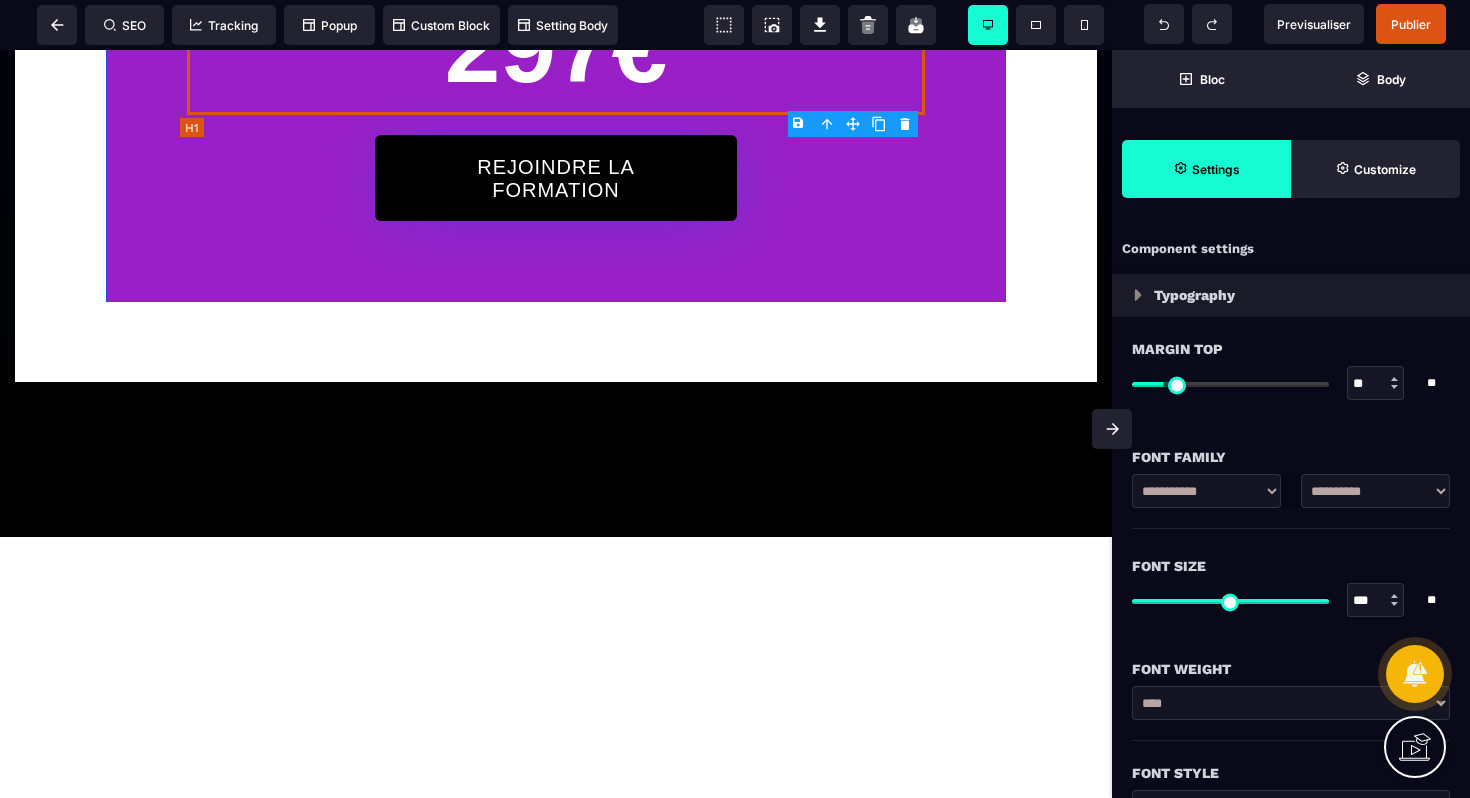 click on "297€" at bounding box center [556, 47] 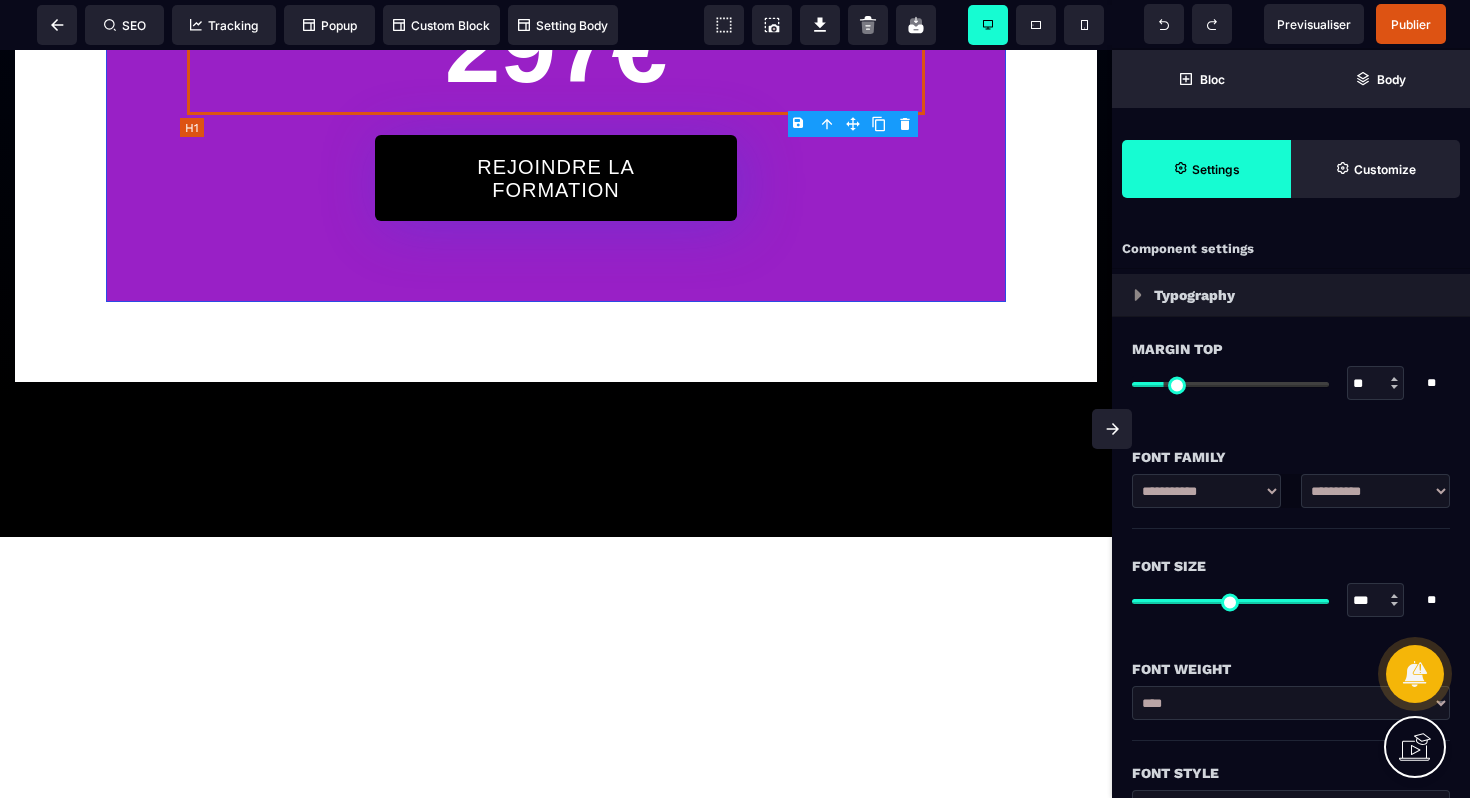 click on "297€" at bounding box center (556, 47) 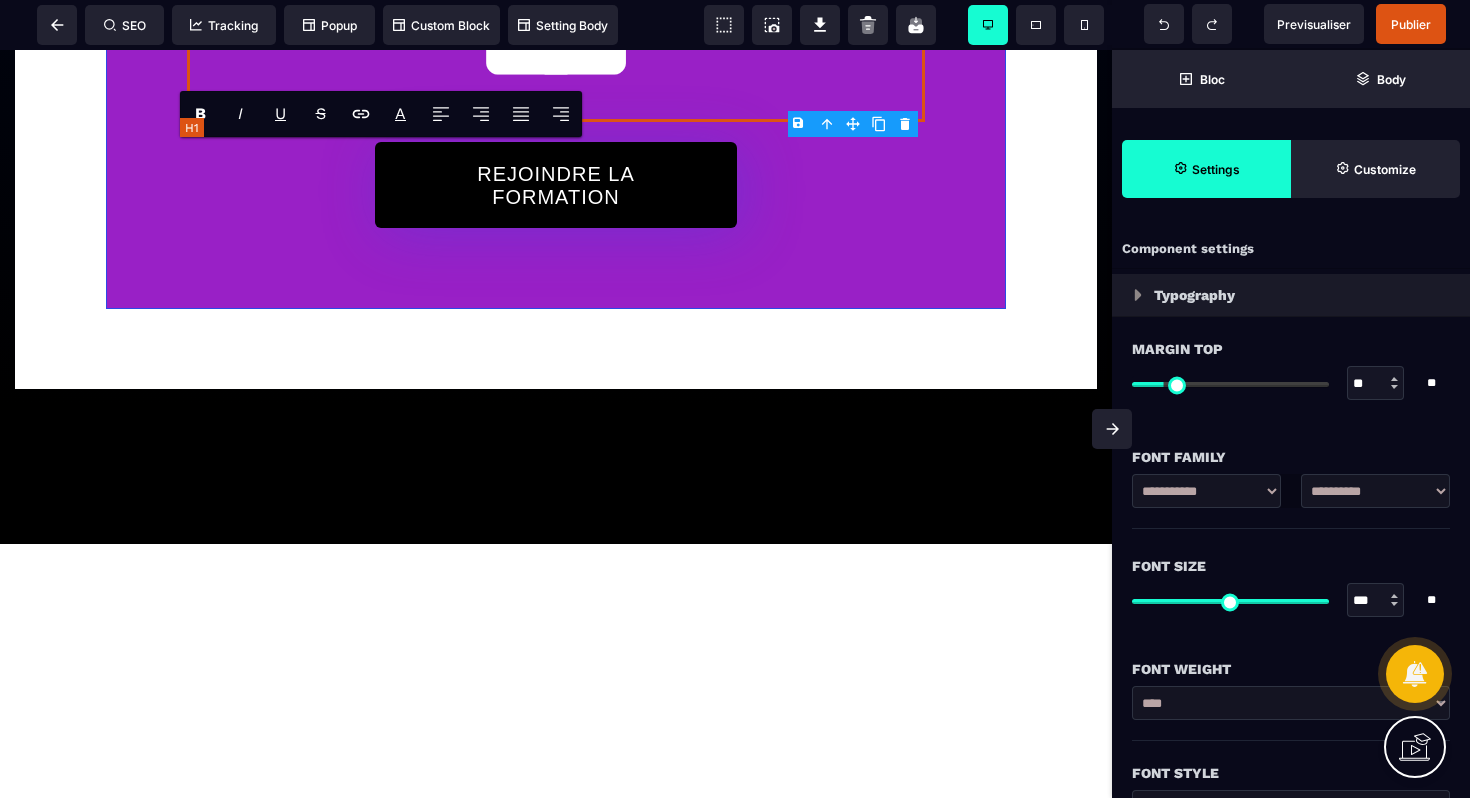 type 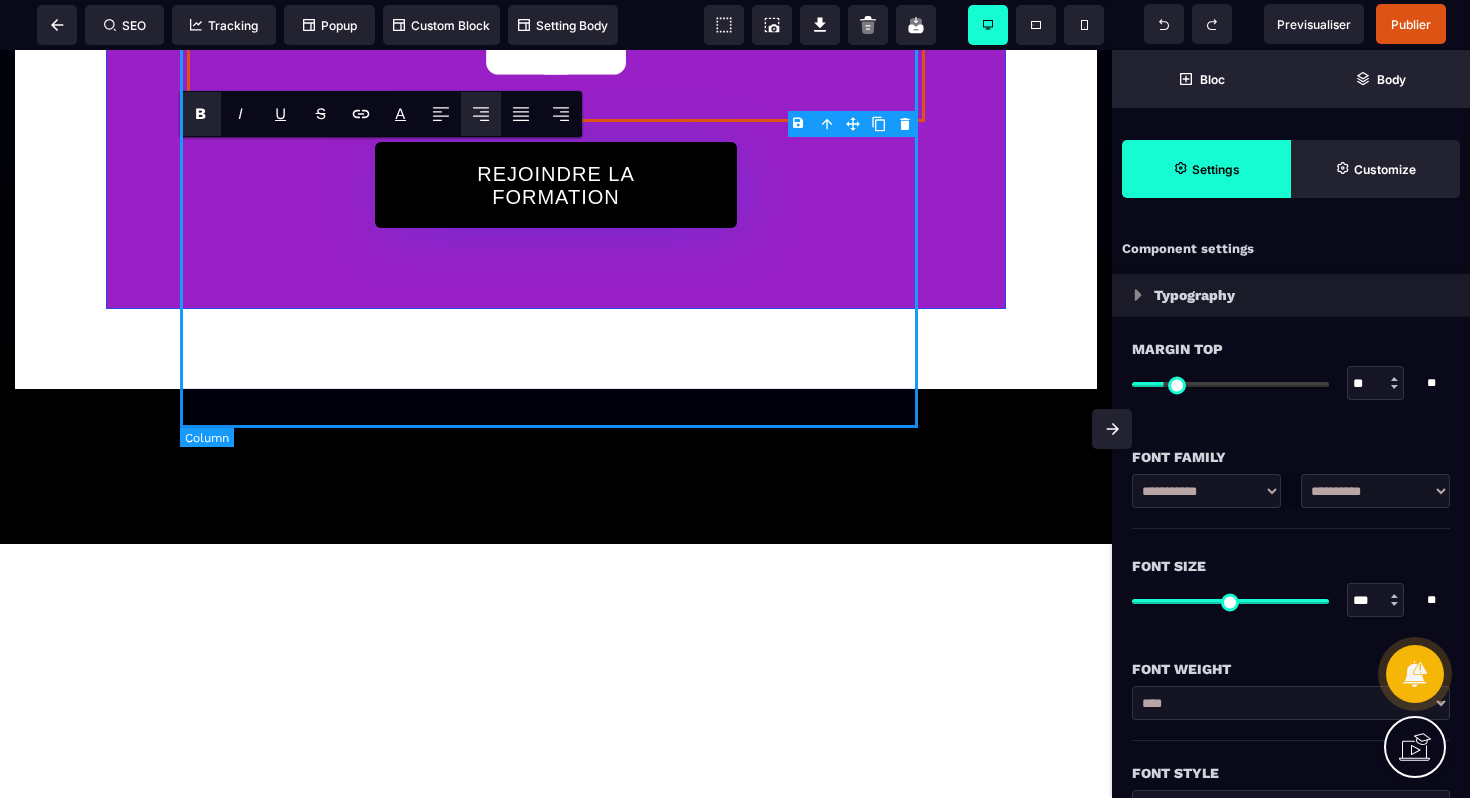 click on "Tarifs & infos pratiques **** REJOINDRE LA FORMATION" at bounding box center [556, 45] 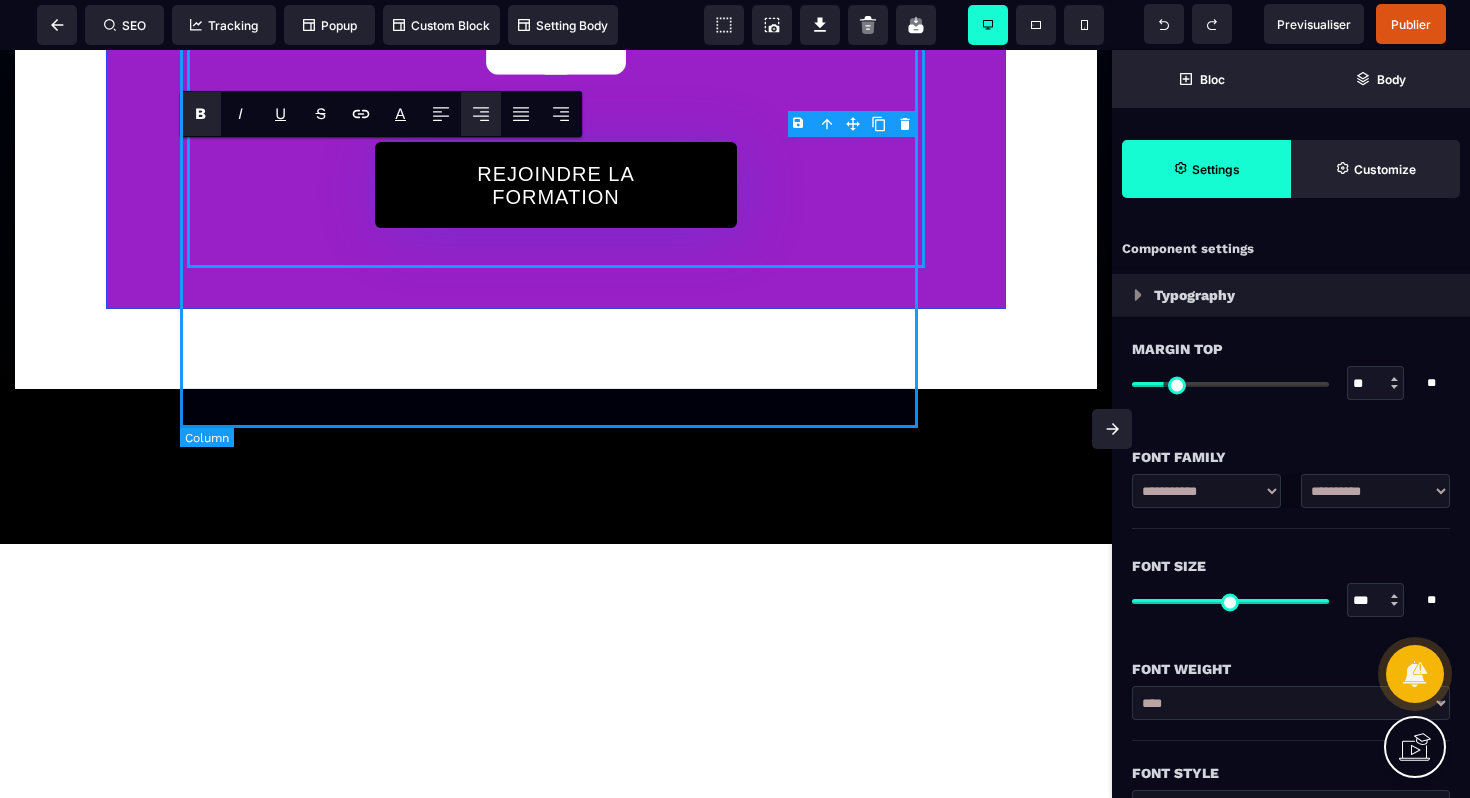select on "**" 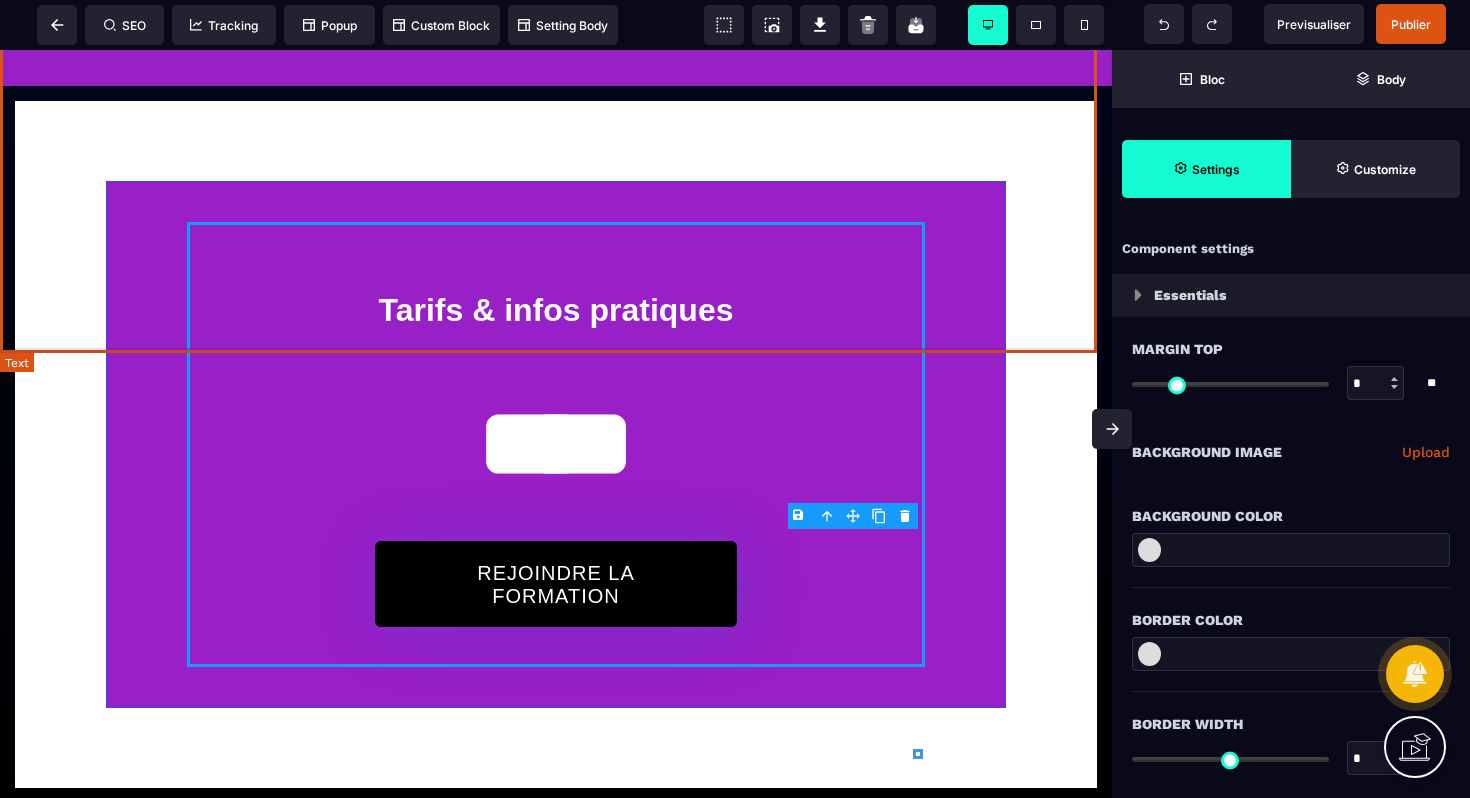 scroll, scrollTop: 7314, scrollLeft: 0, axis: vertical 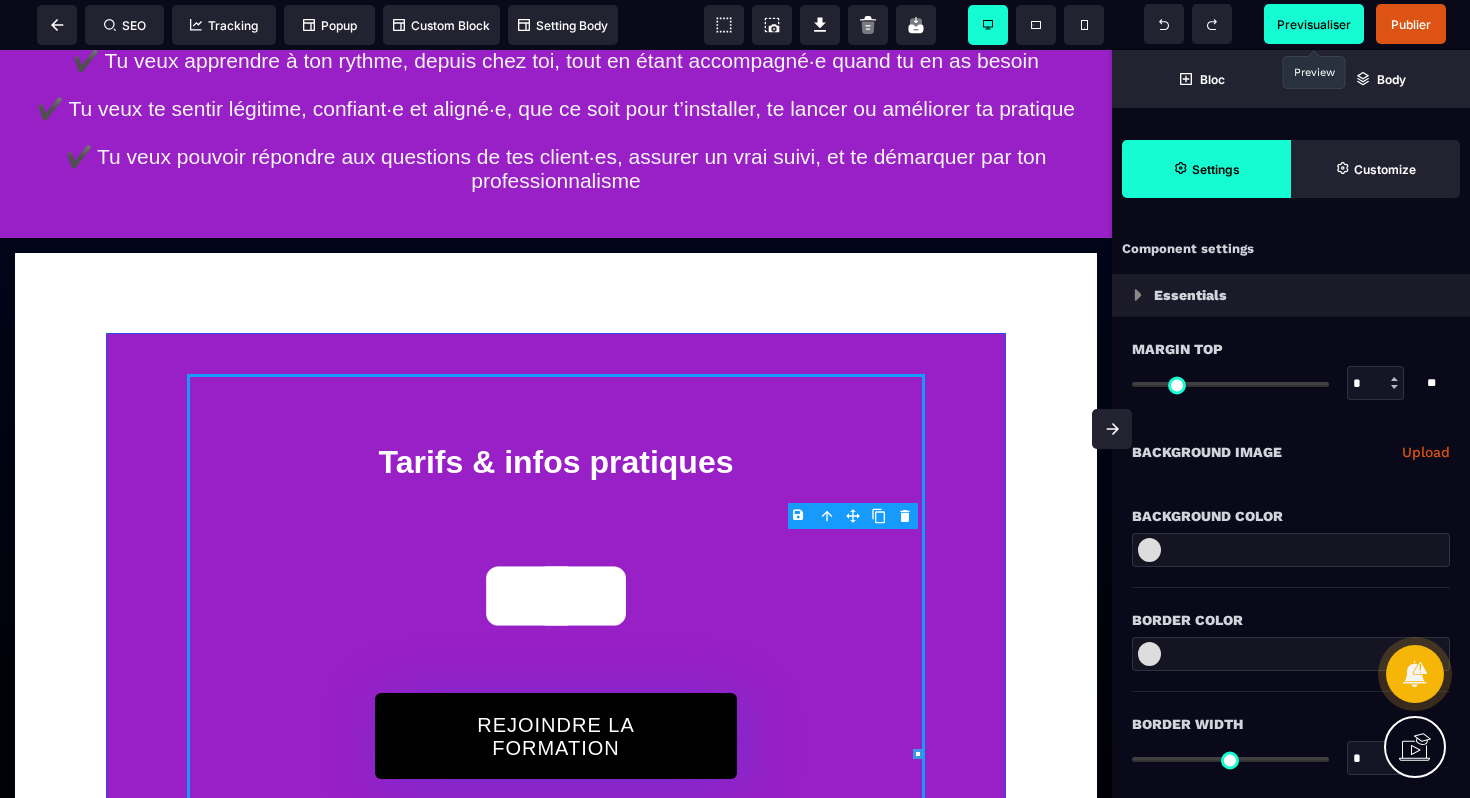 click on "Previsualiser" at bounding box center [1314, 24] 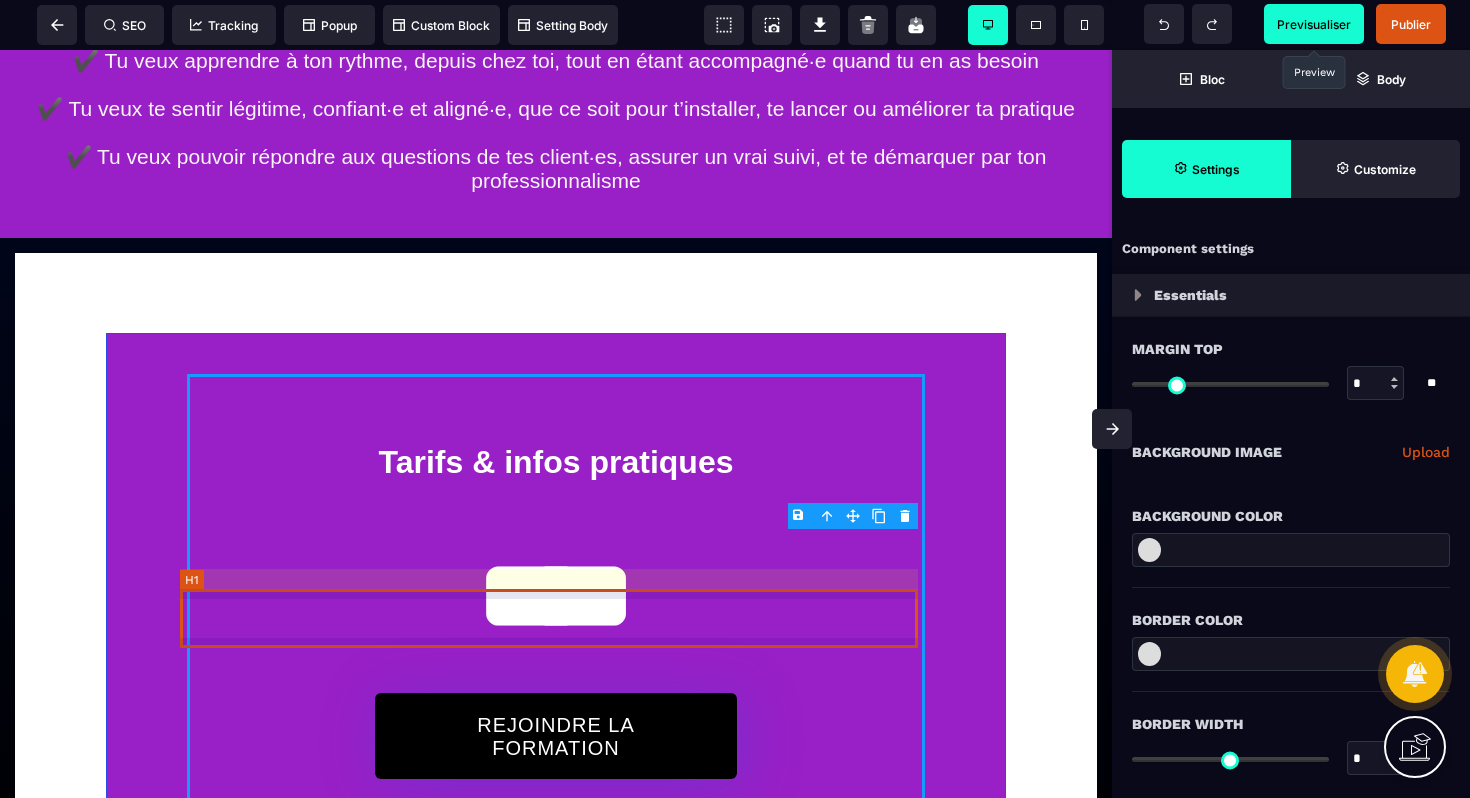 click on "Tarifs & infos pratiques" at bounding box center [556, 462] 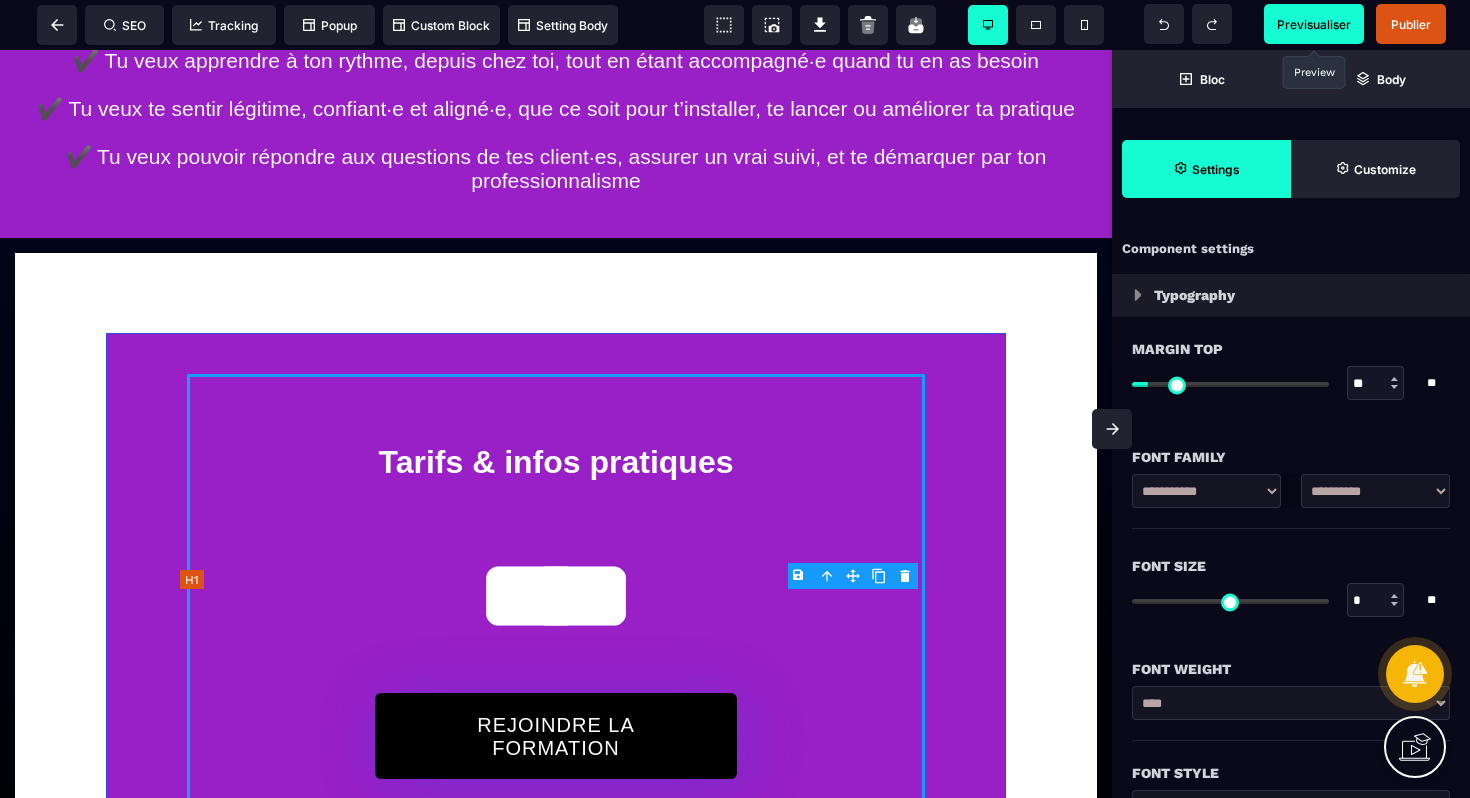 type on "**" 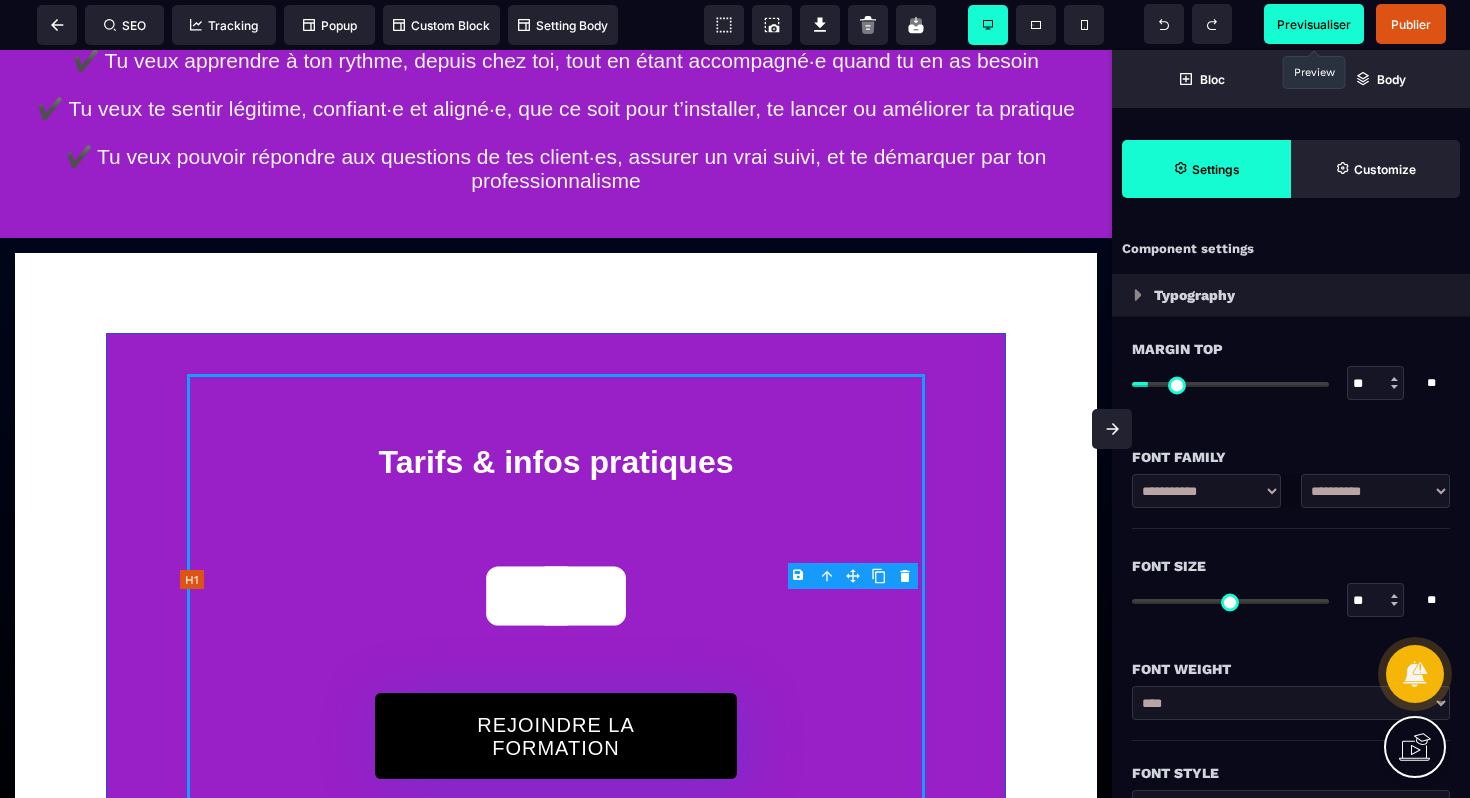 type on "*" 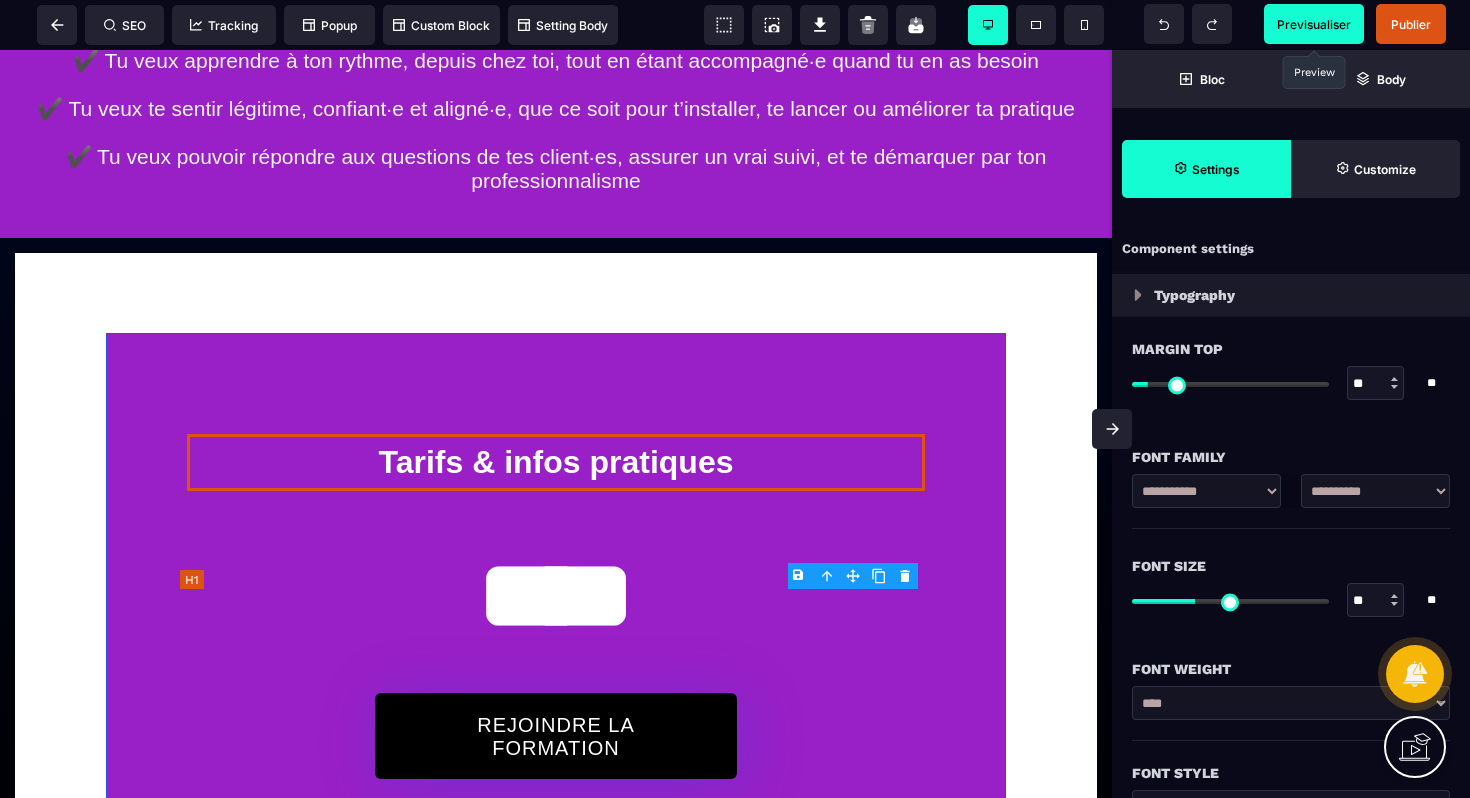 click on "Tarifs & infos pratiques" at bounding box center [556, 462] 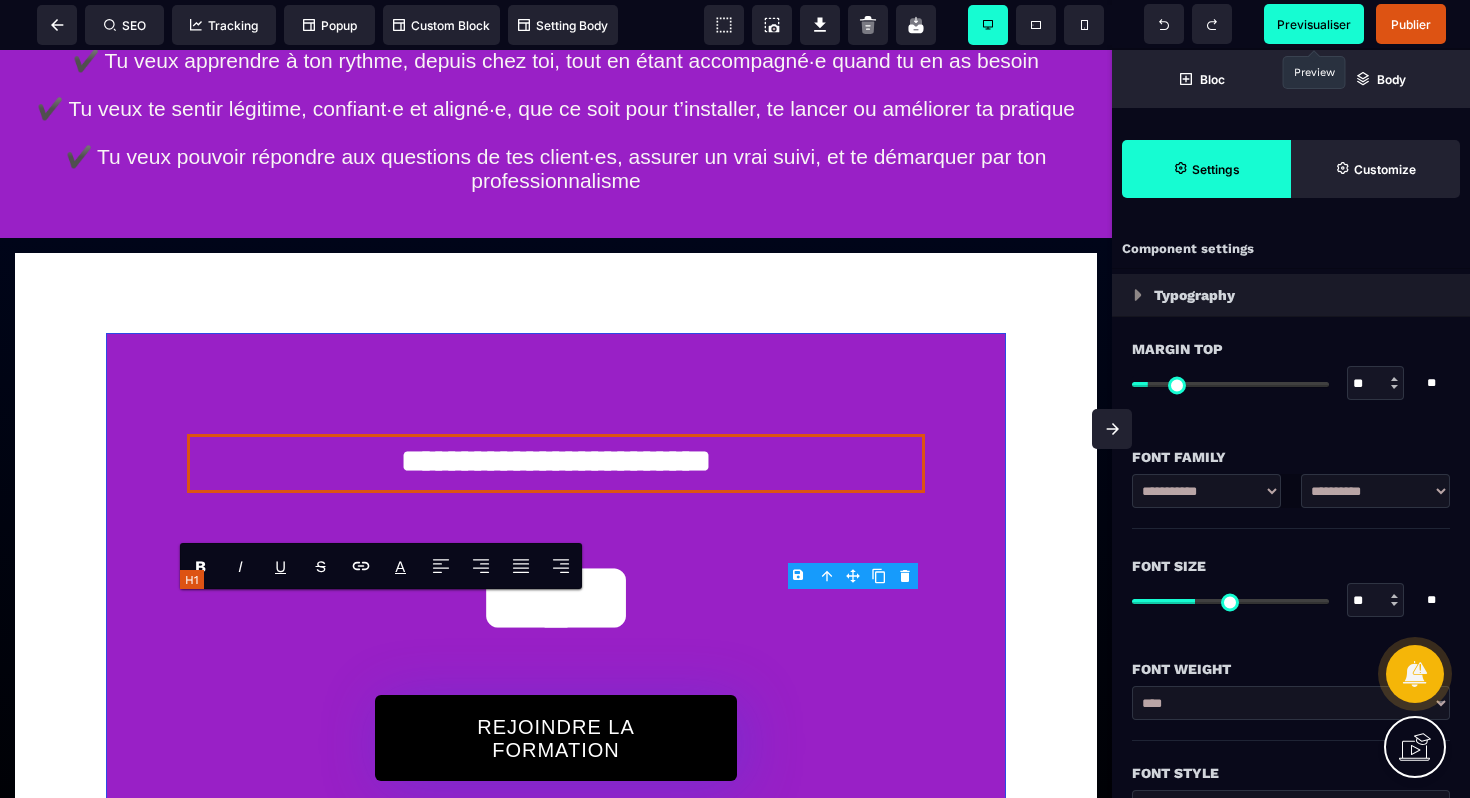 type 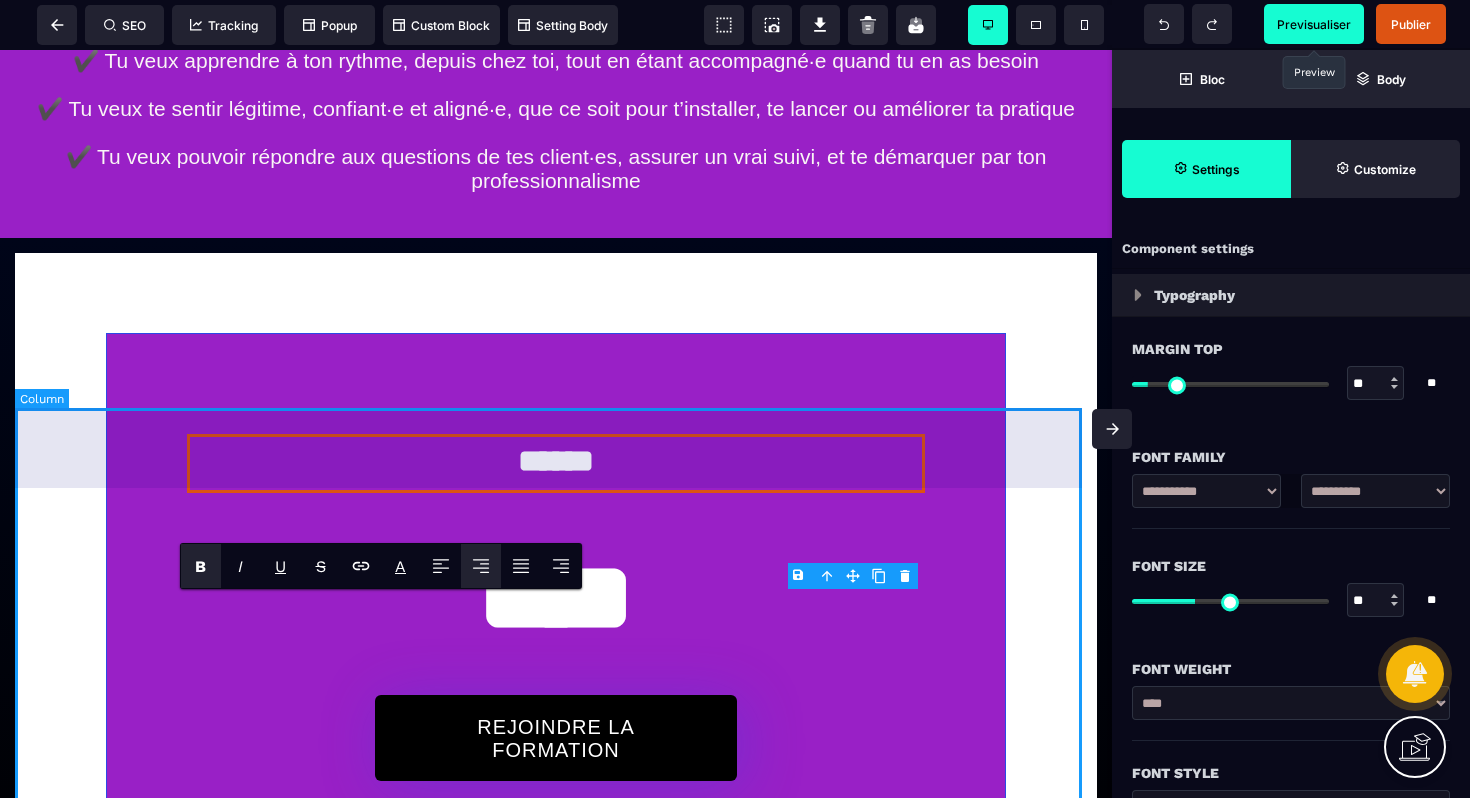 drag, startPoint x: 730, startPoint y: 430, endPoint x: 768, endPoint y: 411, distance: 42.48529 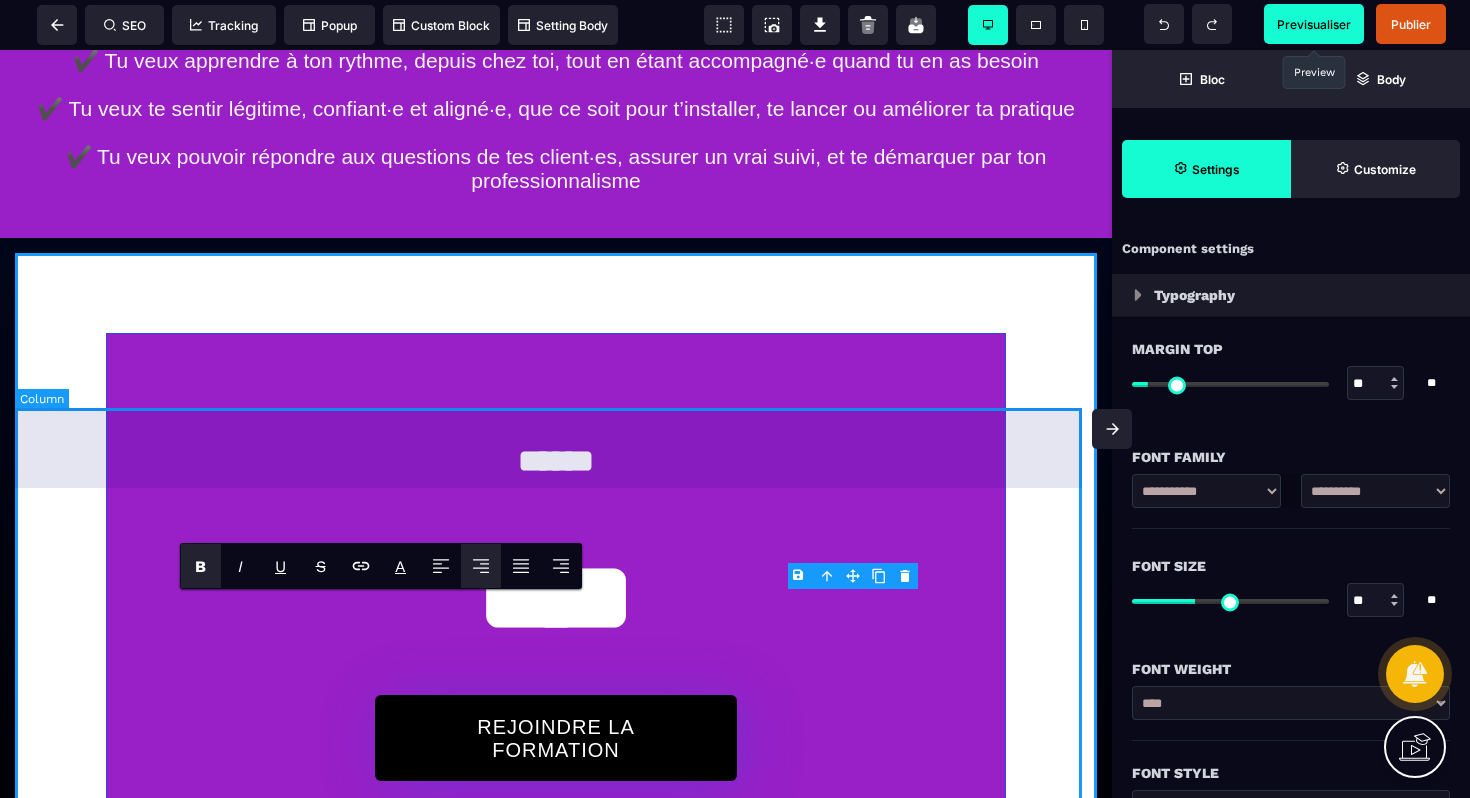 select on "**" 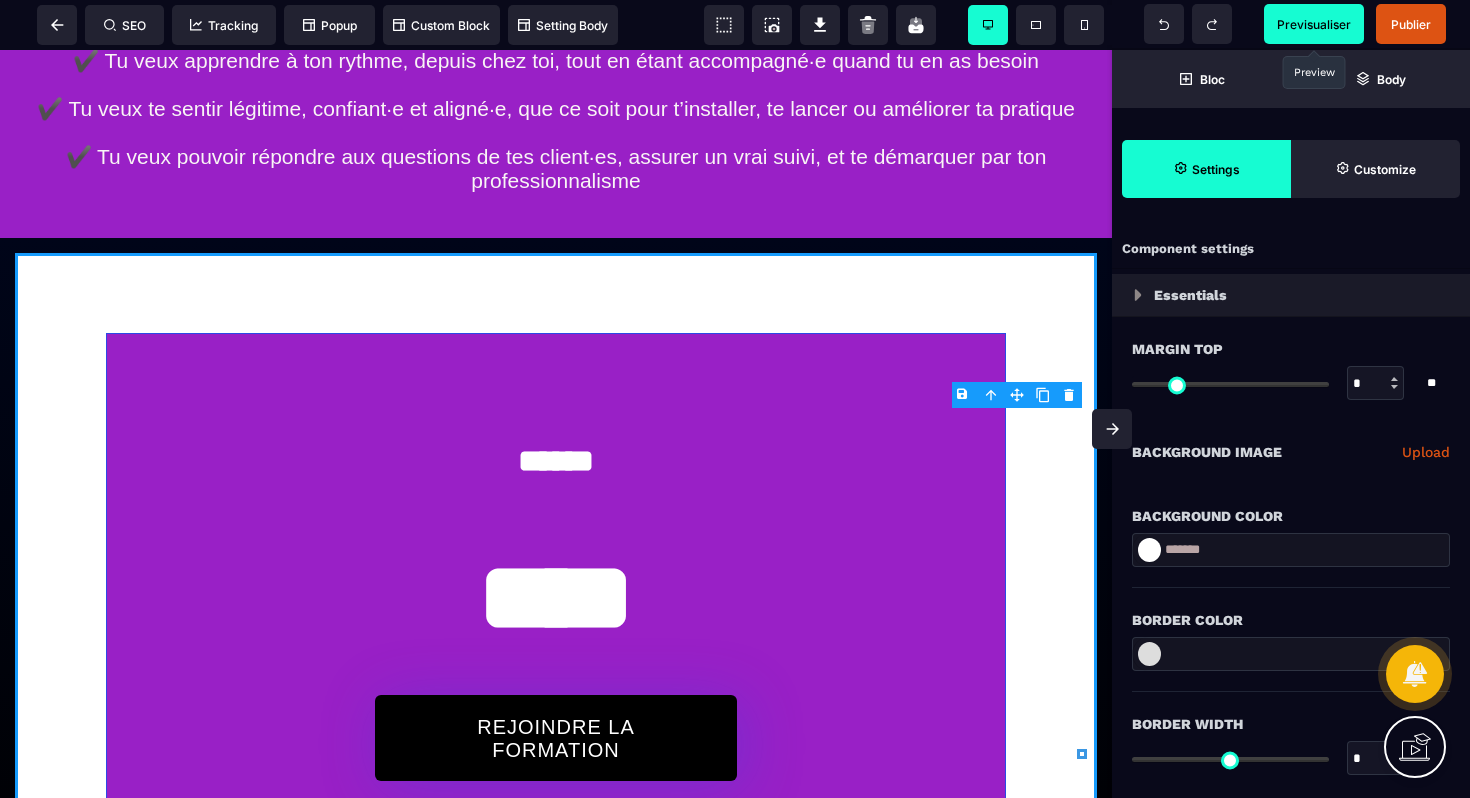click on "Previsualiser" at bounding box center [1314, 24] 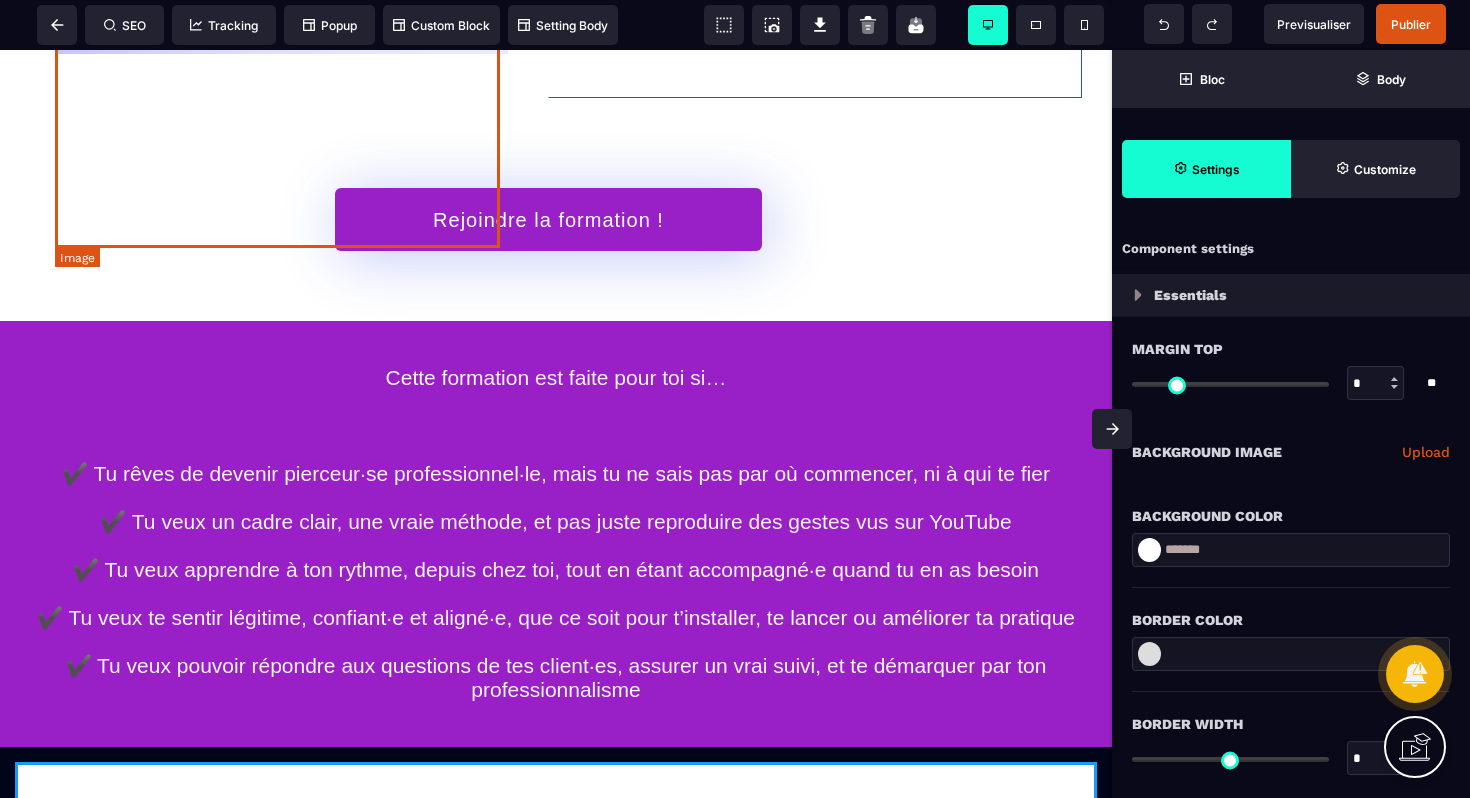 scroll, scrollTop: 6705, scrollLeft: 0, axis: vertical 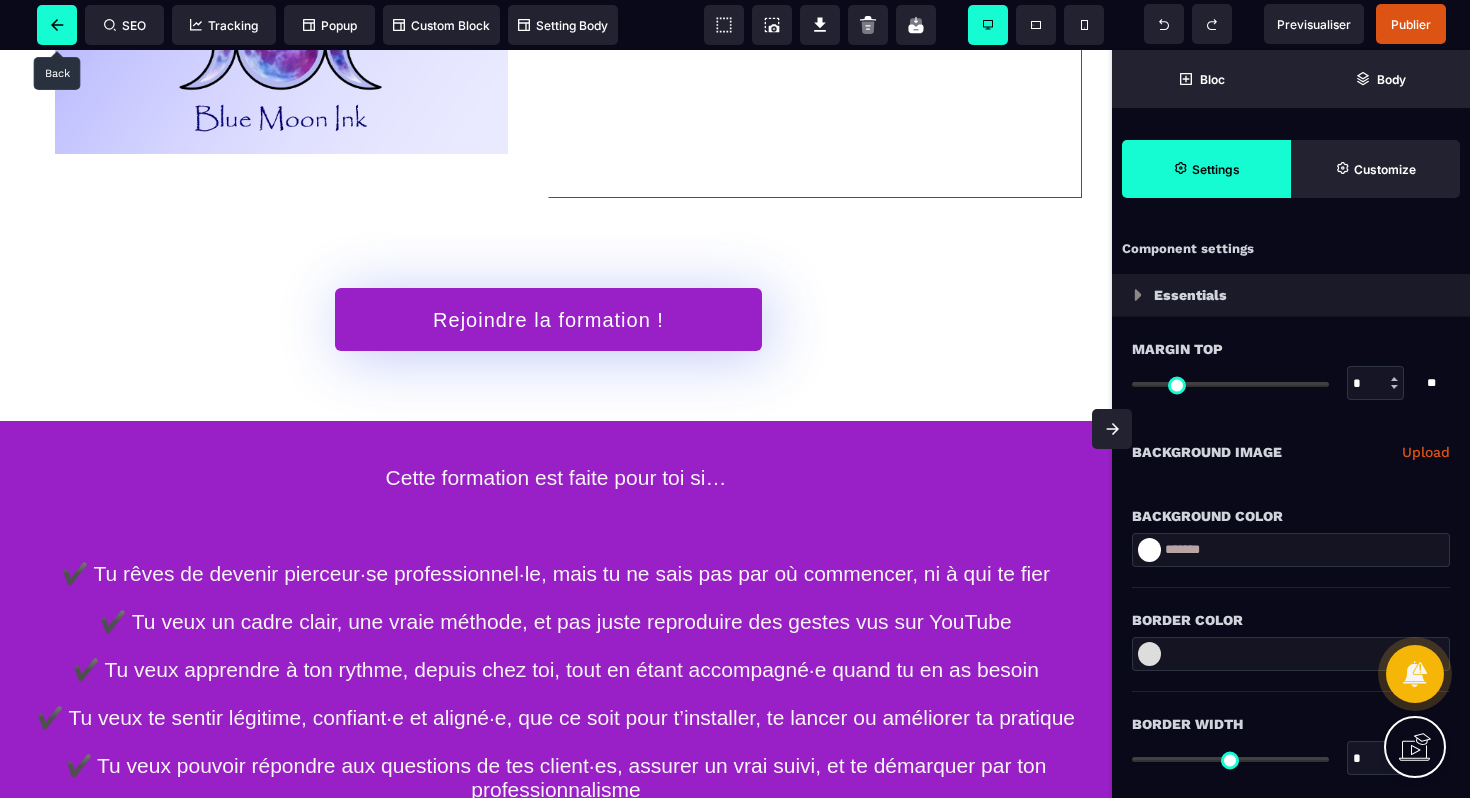click at bounding box center [57, 25] 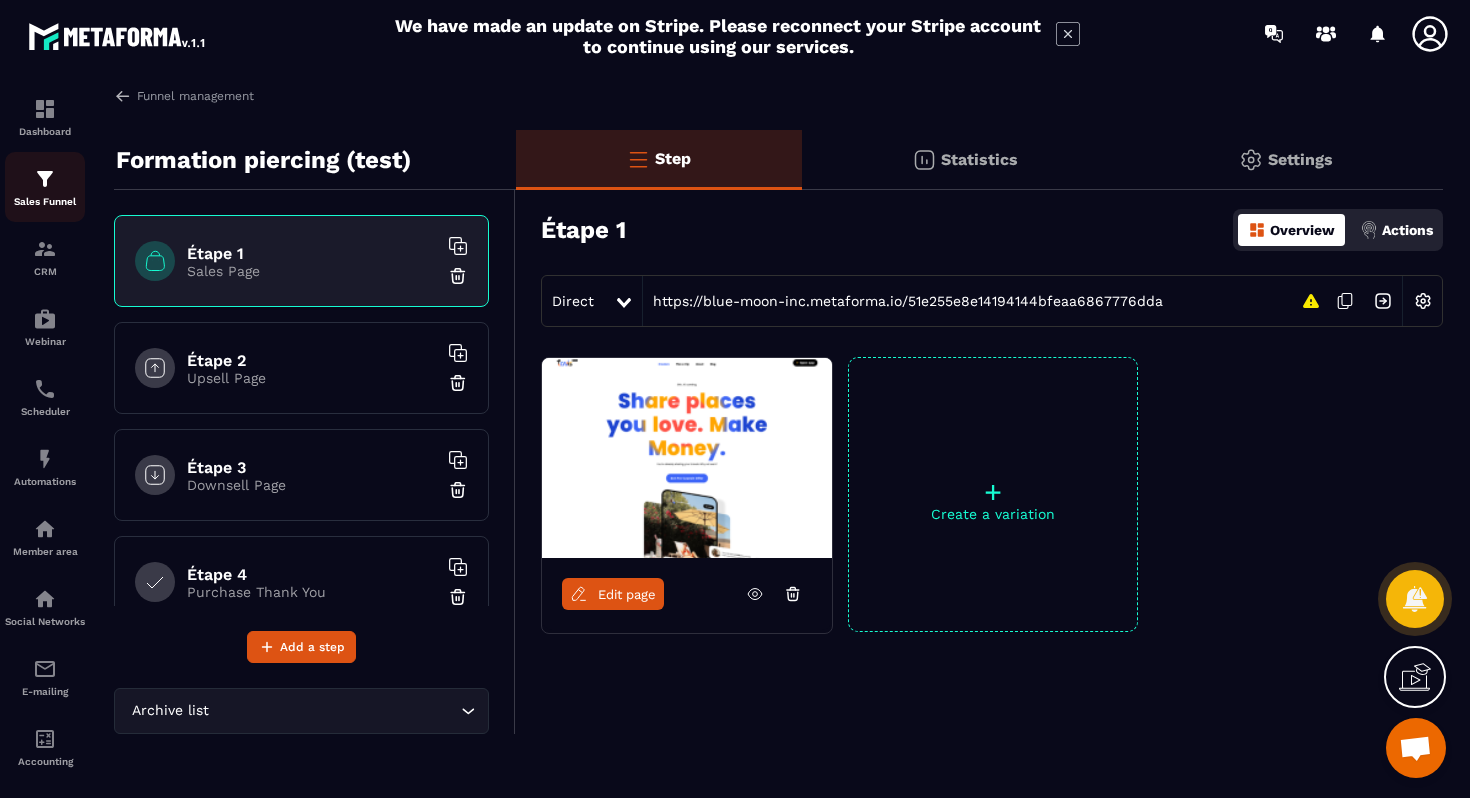 click at bounding box center [45, 179] 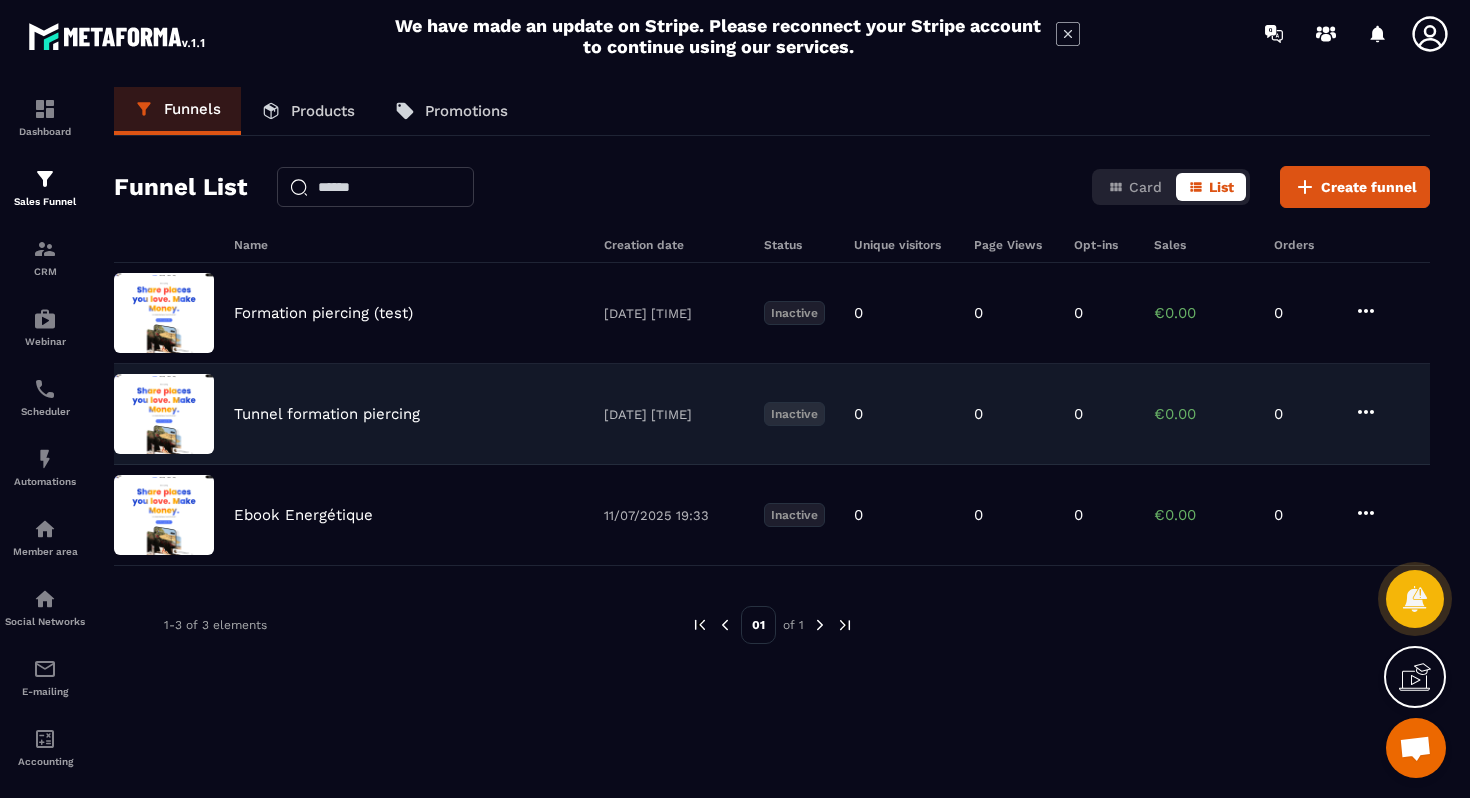 click on "Tunnel formation piercing" at bounding box center [327, 414] 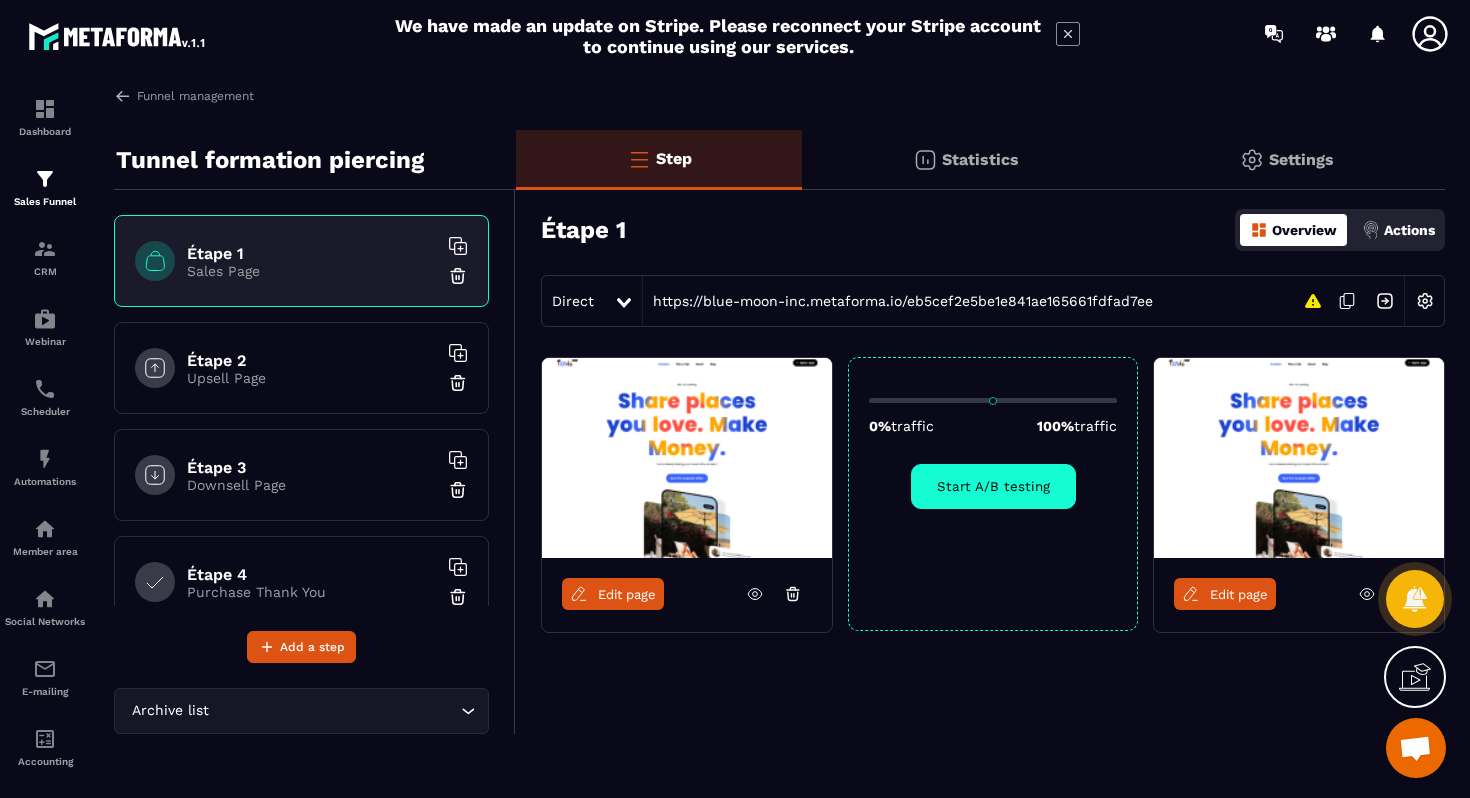 click on "Edit page" at bounding box center (1239, 594) 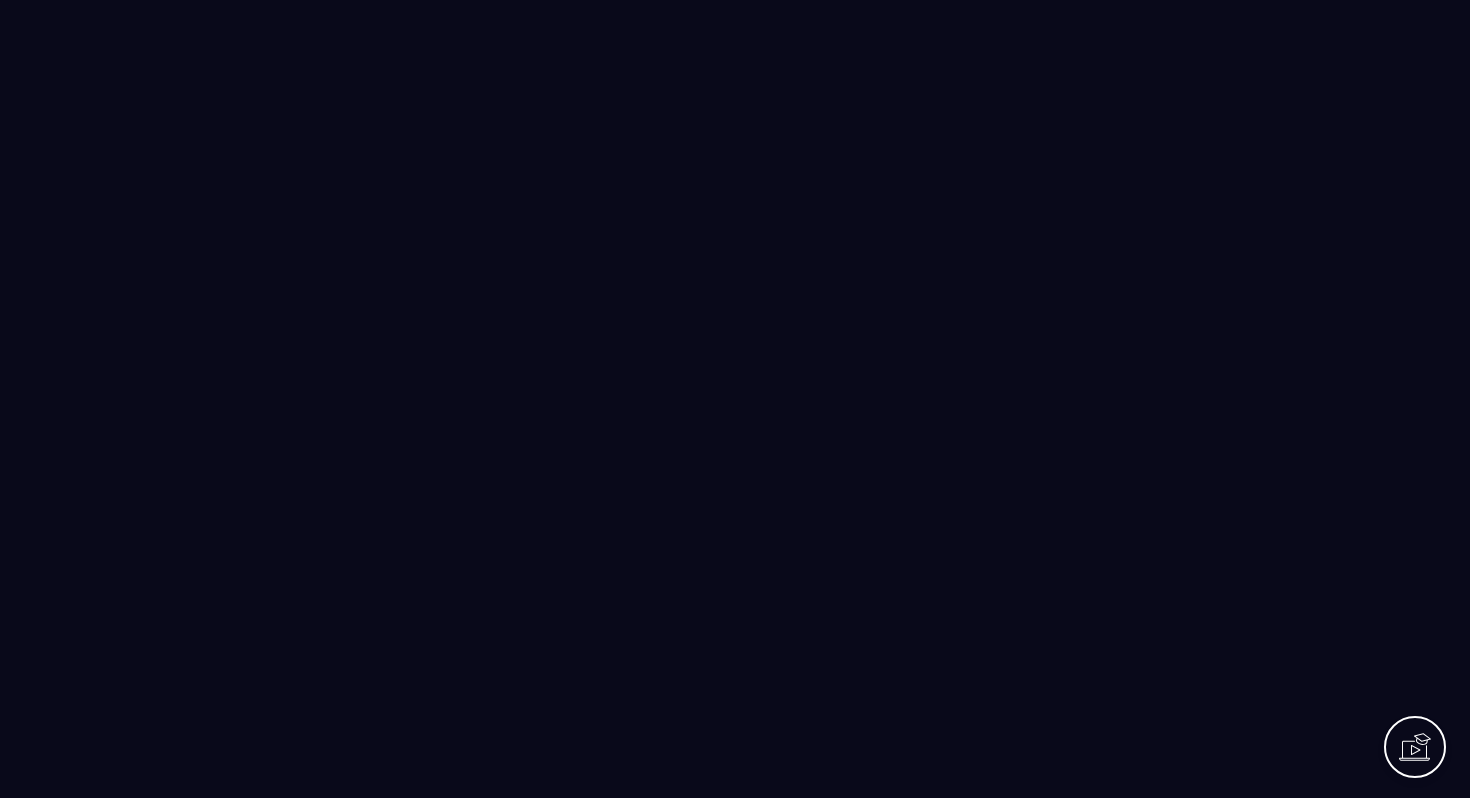 scroll, scrollTop: 0, scrollLeft: 0, axis: both 